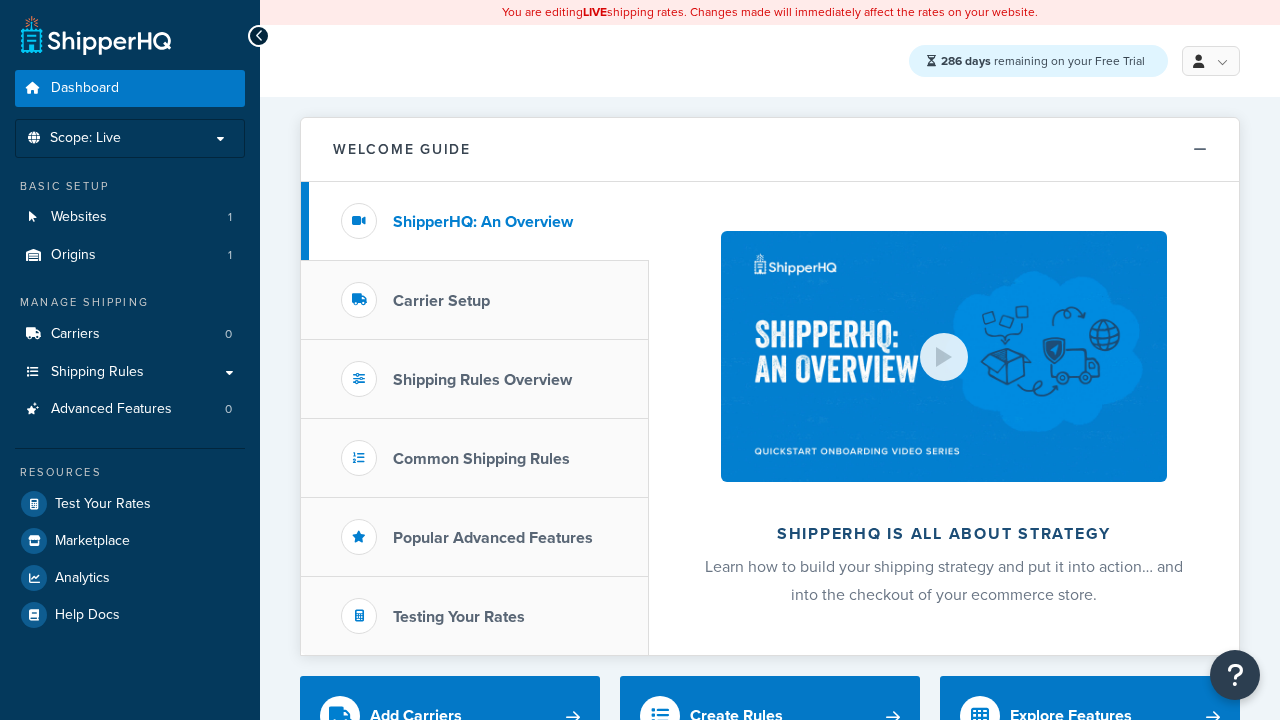 scroll, scrollTop: 0, scrollLeft: 0, axis: both 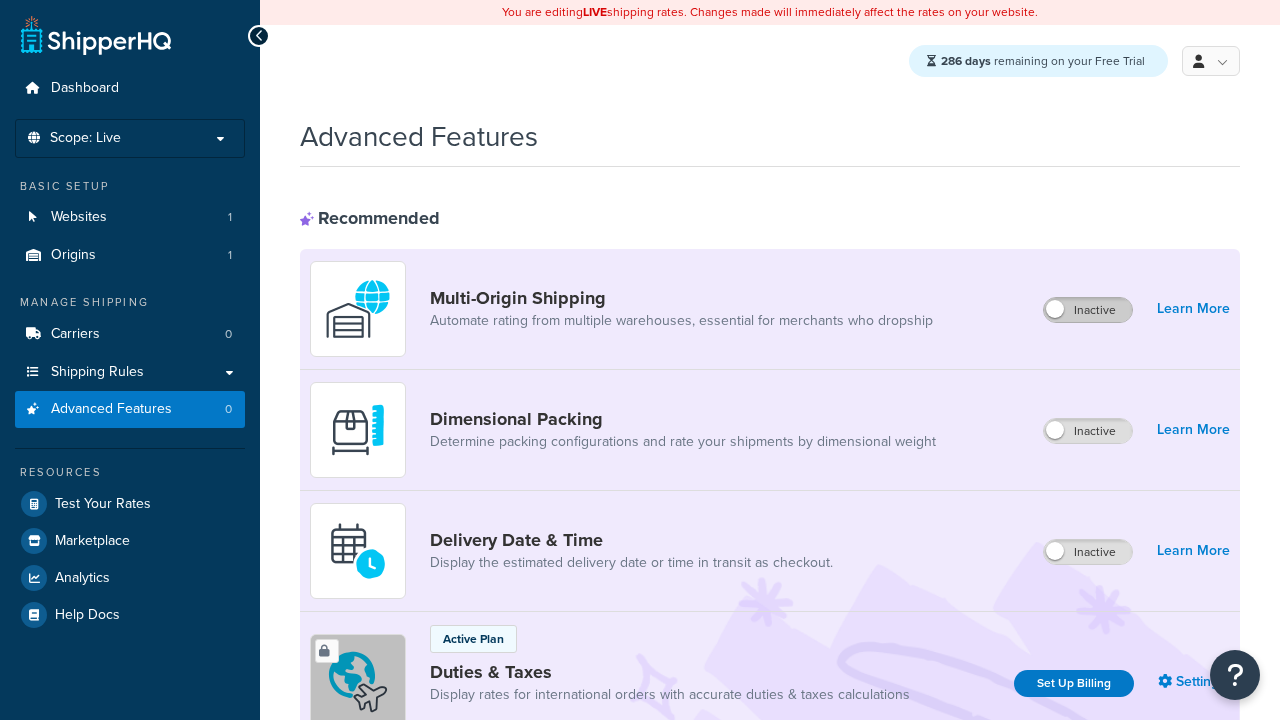 click on "Inactive" at bounding box center (1088, 310) 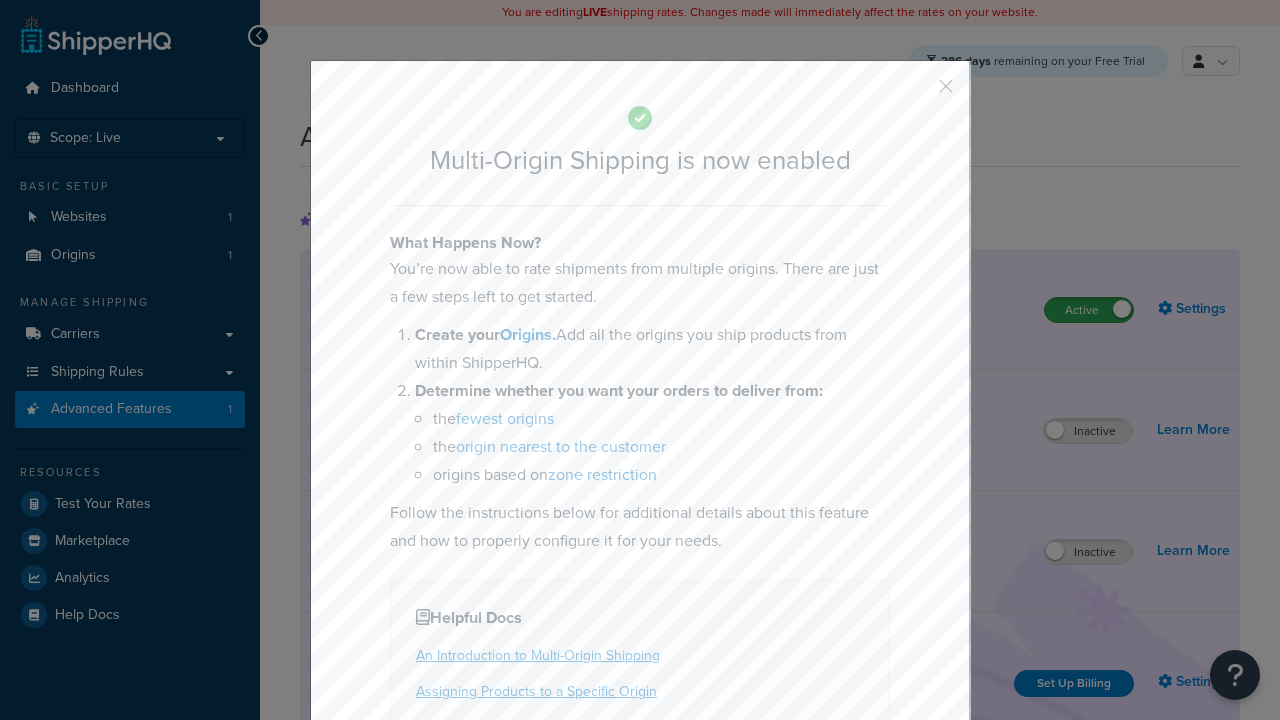scroll, scrollTop: 0, scrollLeft: 0, axis: both 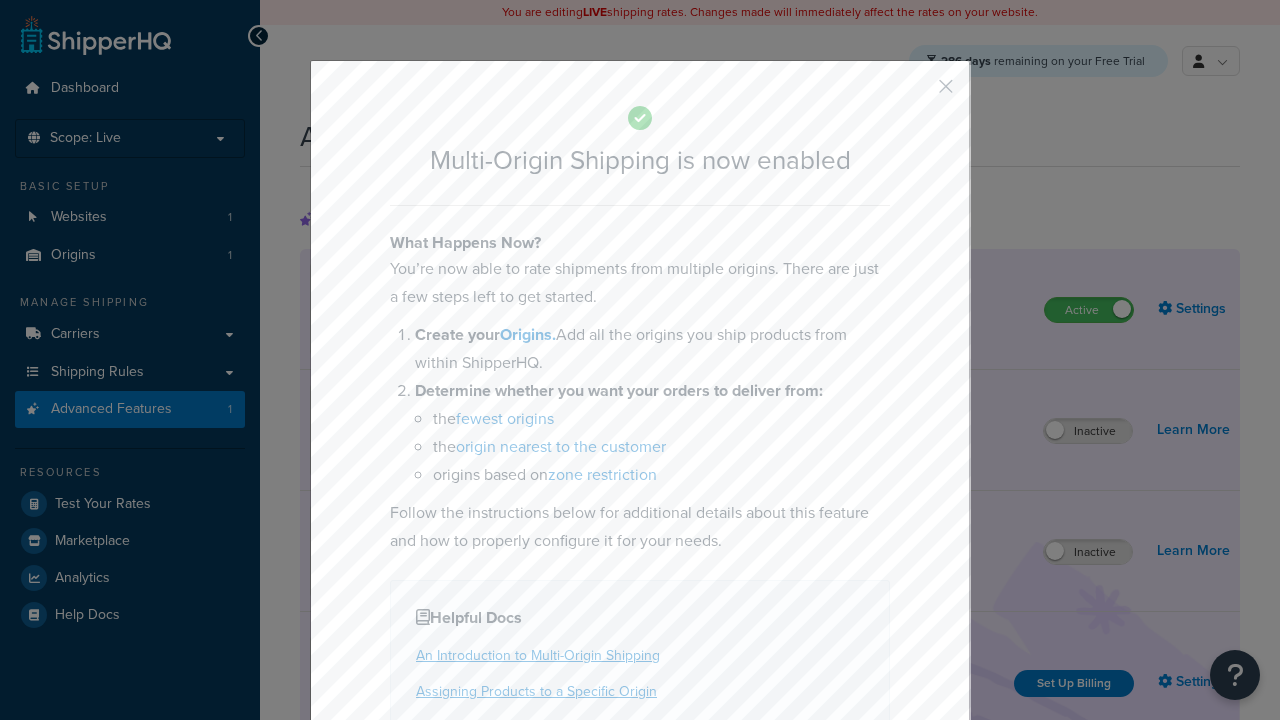 click at bounding box center [916, 93] 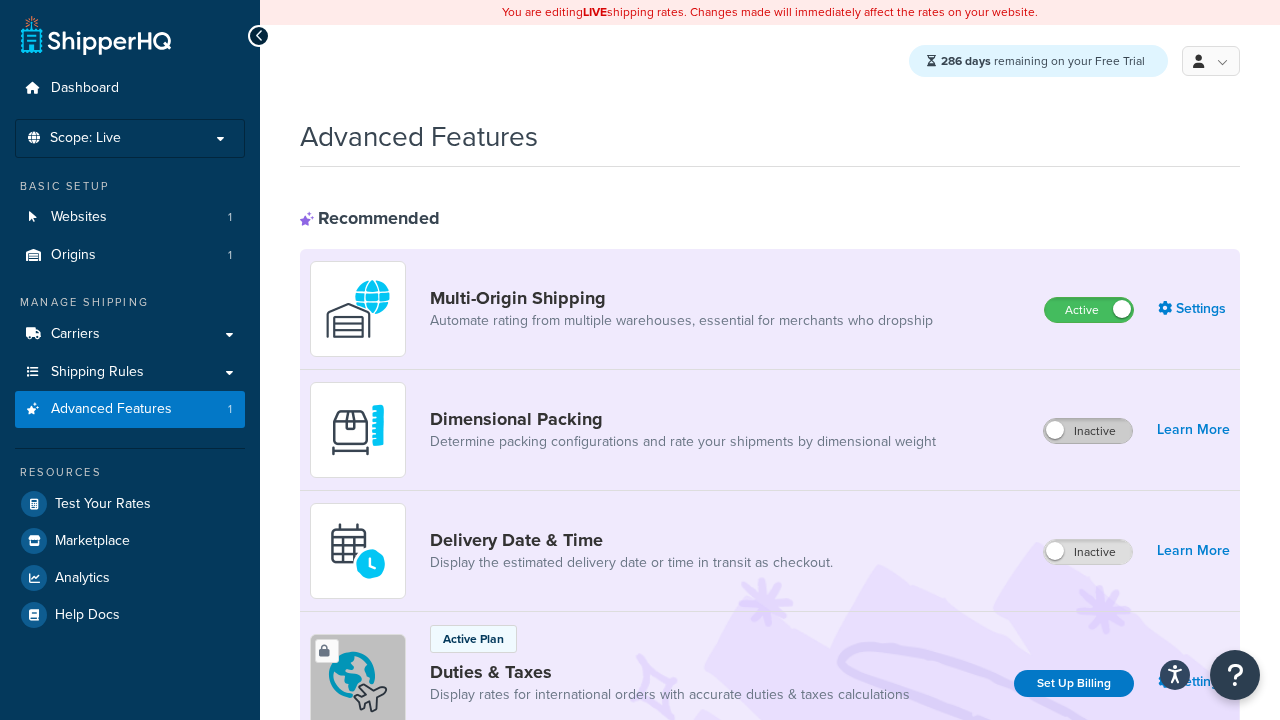 click on "Inactive" at bounding box center (1088, 431) 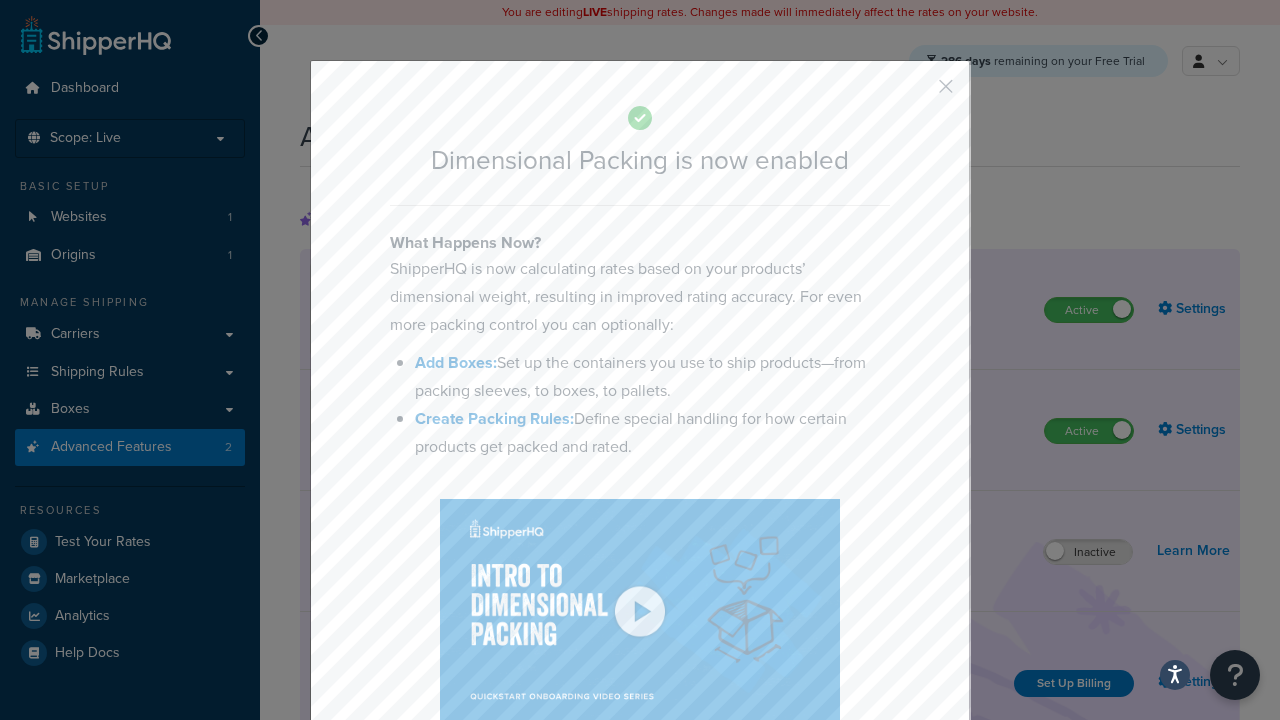 click at bounding box center [916, 93] 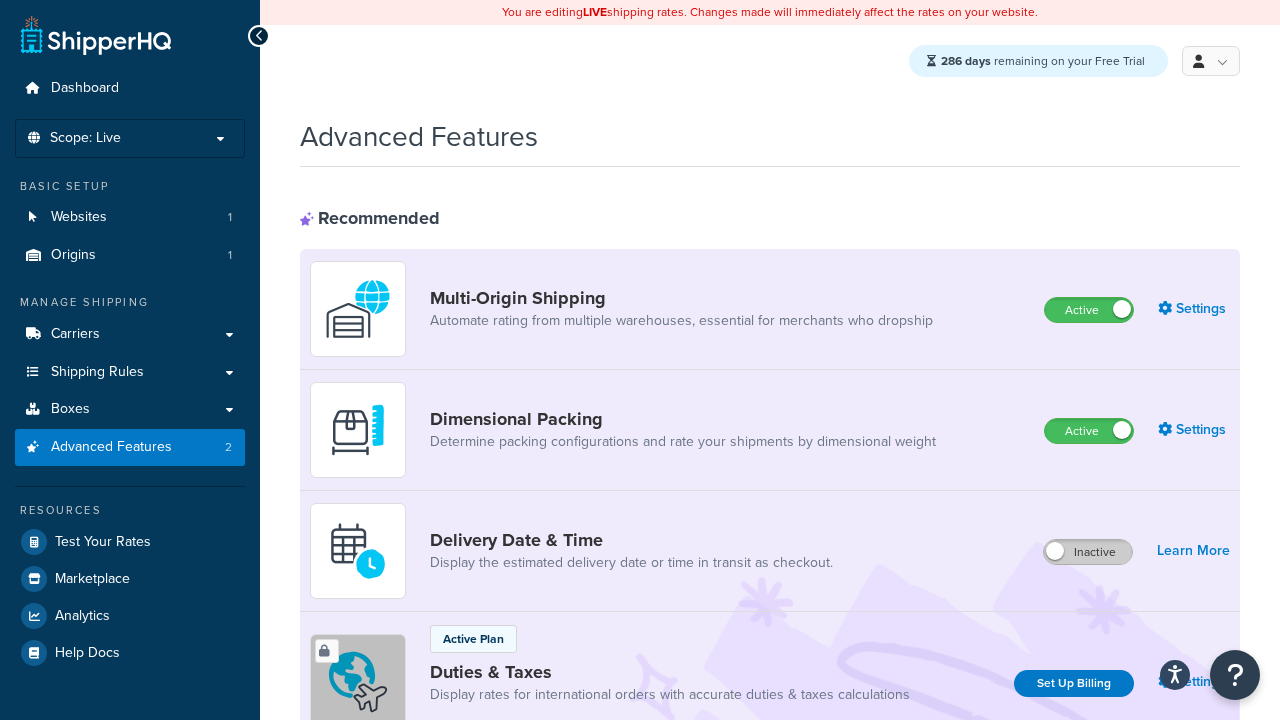 click on "Inactive" at bounding box center (1088, 552) 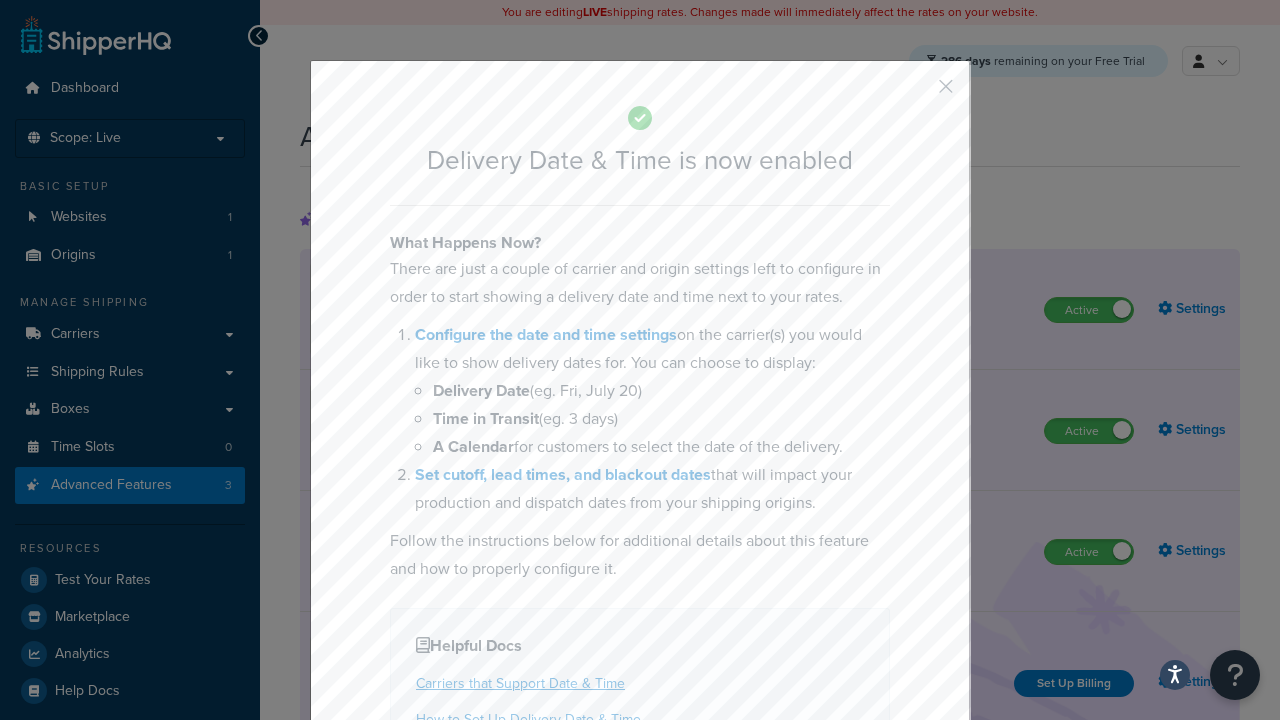click at bounding box center [916, 93] 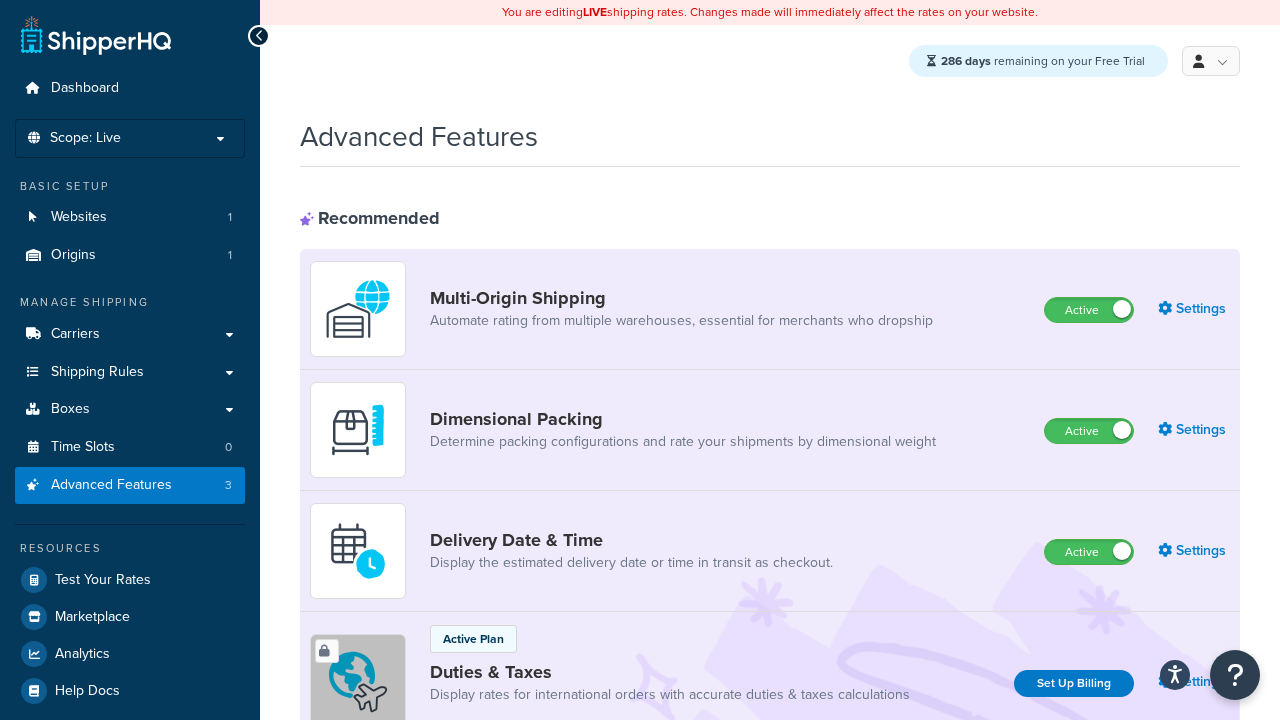 click on "Inactive" at bounding box center [1088, 887] 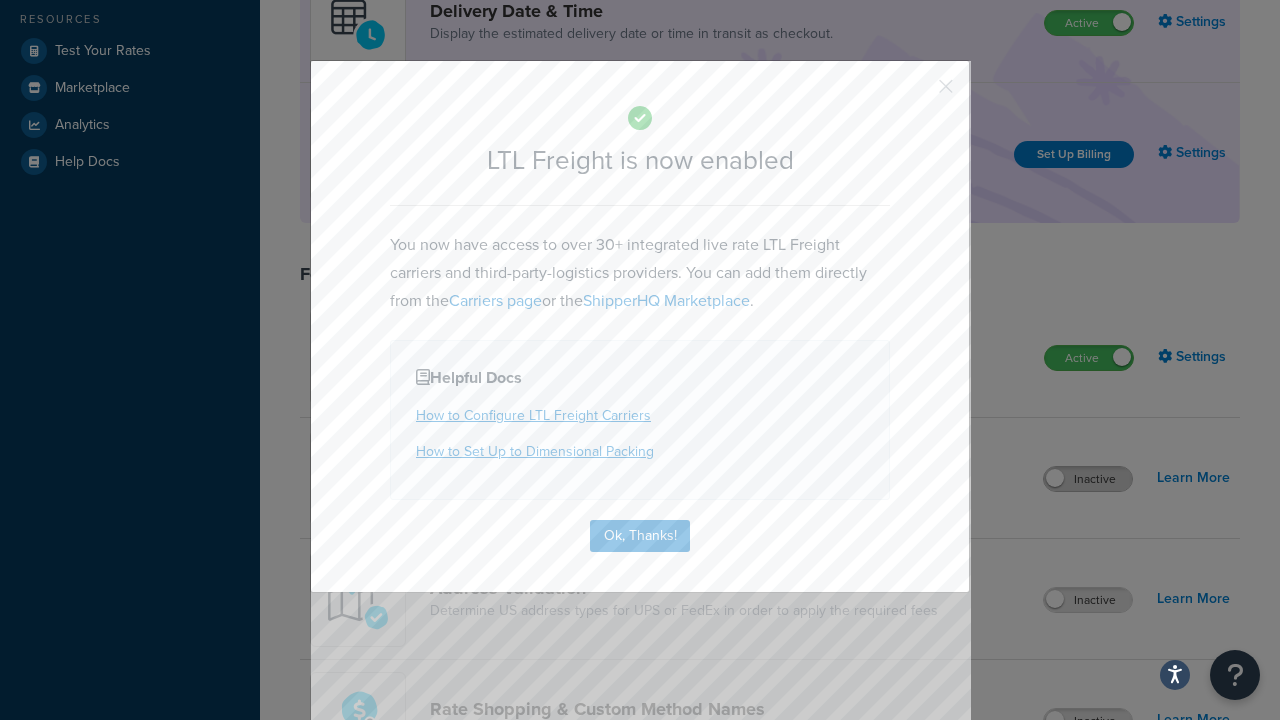click at bounding box center [916, 93] 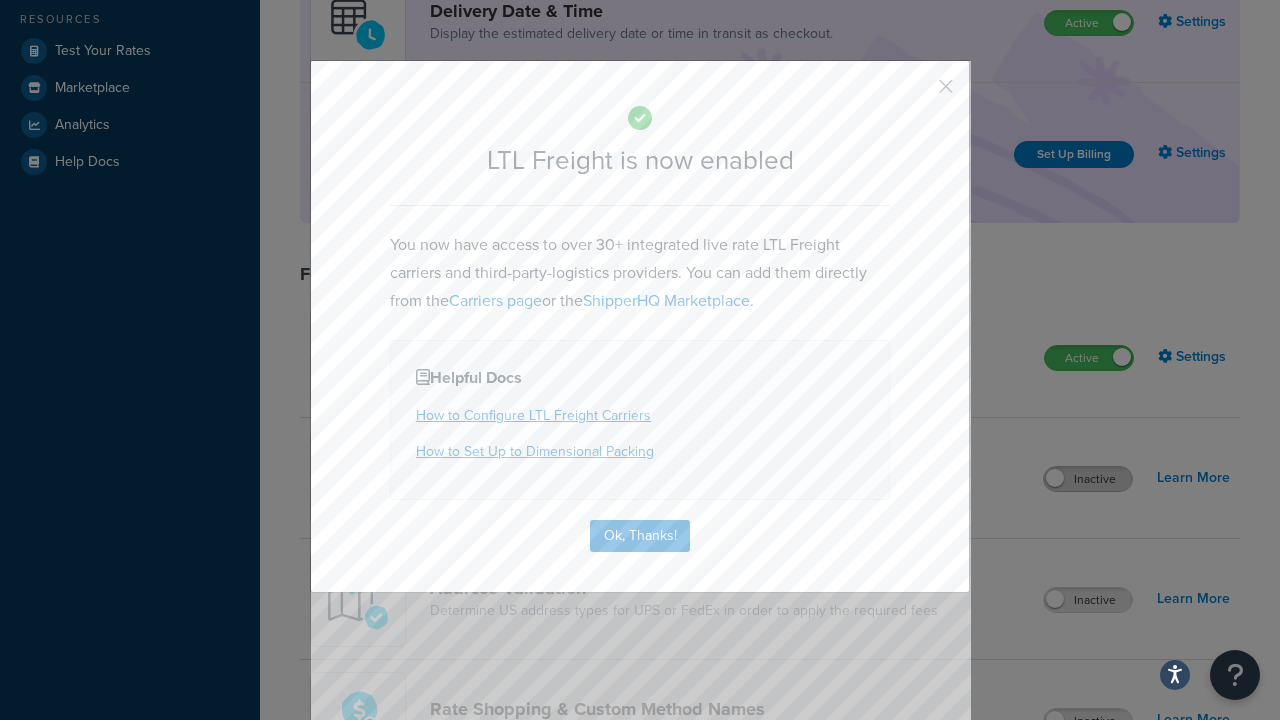 click on "Inactive" at bounding box center (1088, 479) 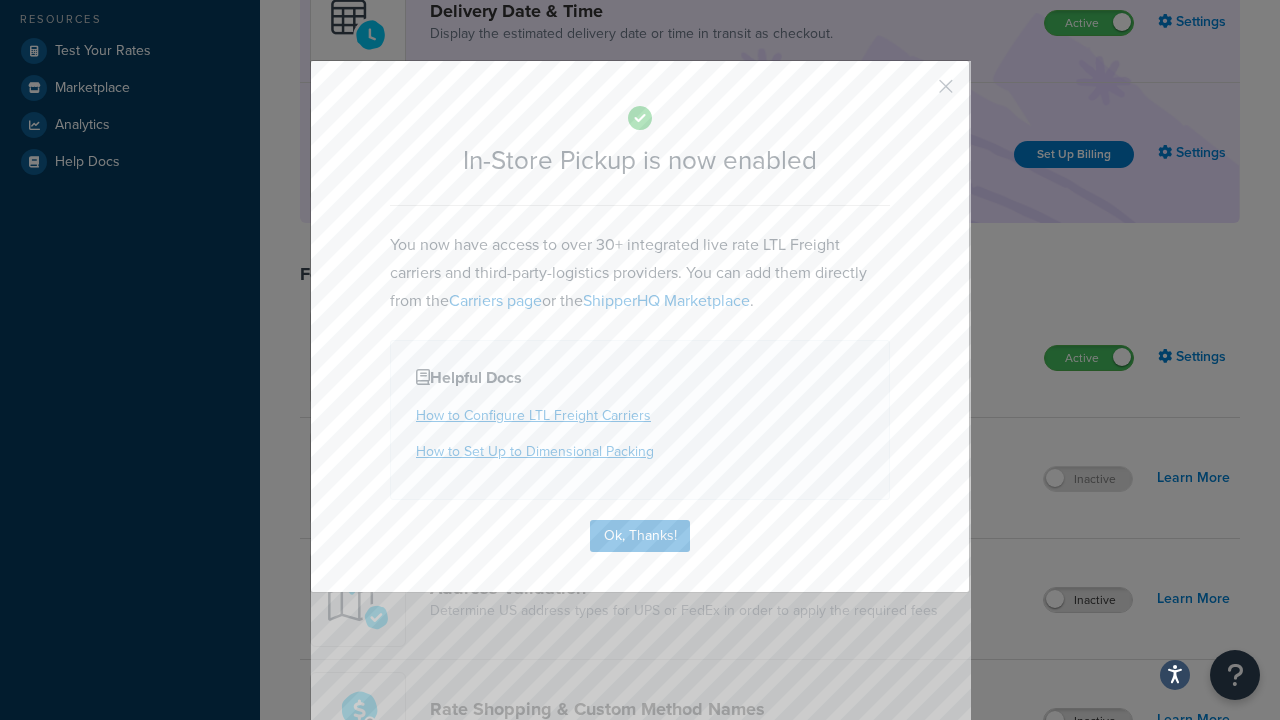 scroll, scrollTop: 567, scrollLeft: 0, axis: vertical 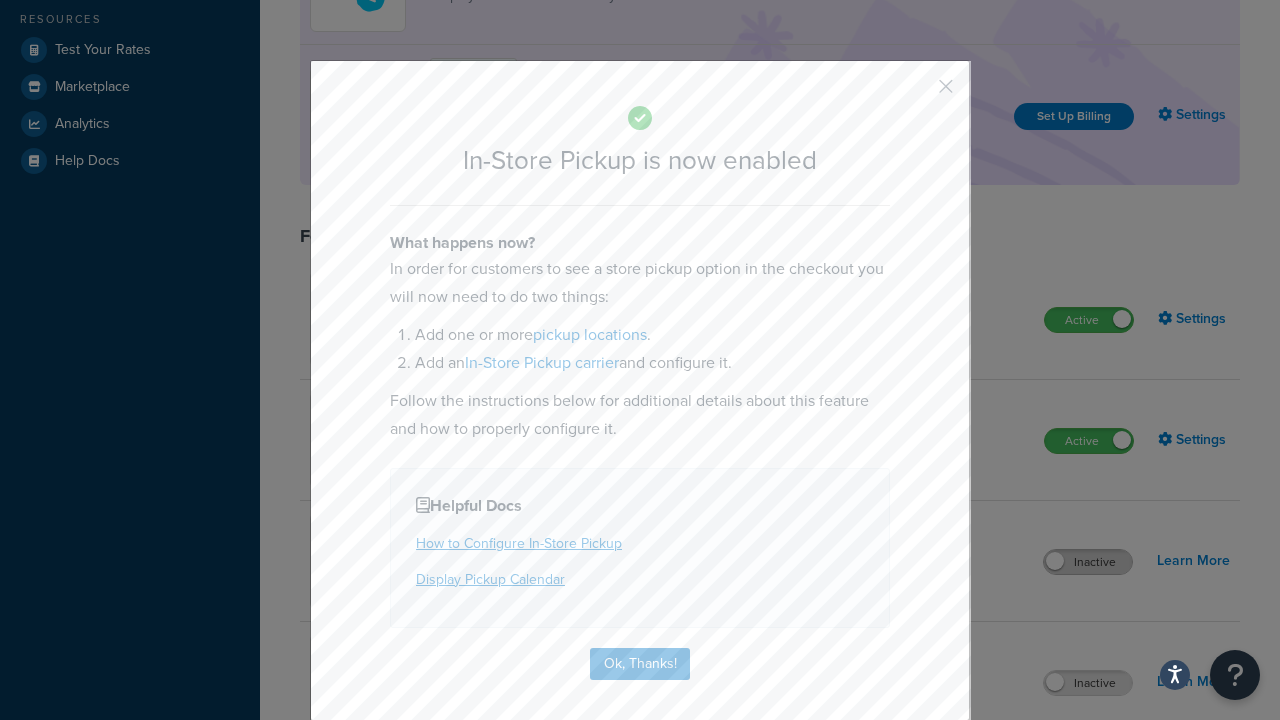 click at bounding box center (916, 93) 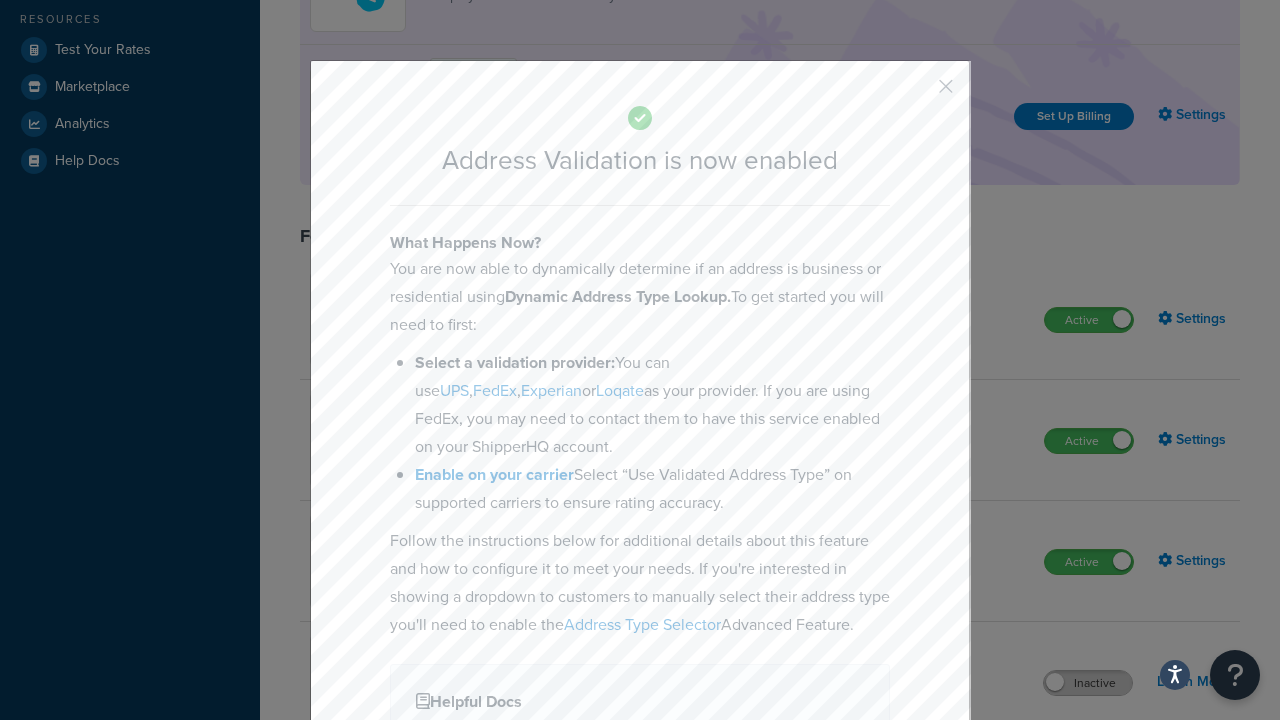 click at bounding box center (916, 93) 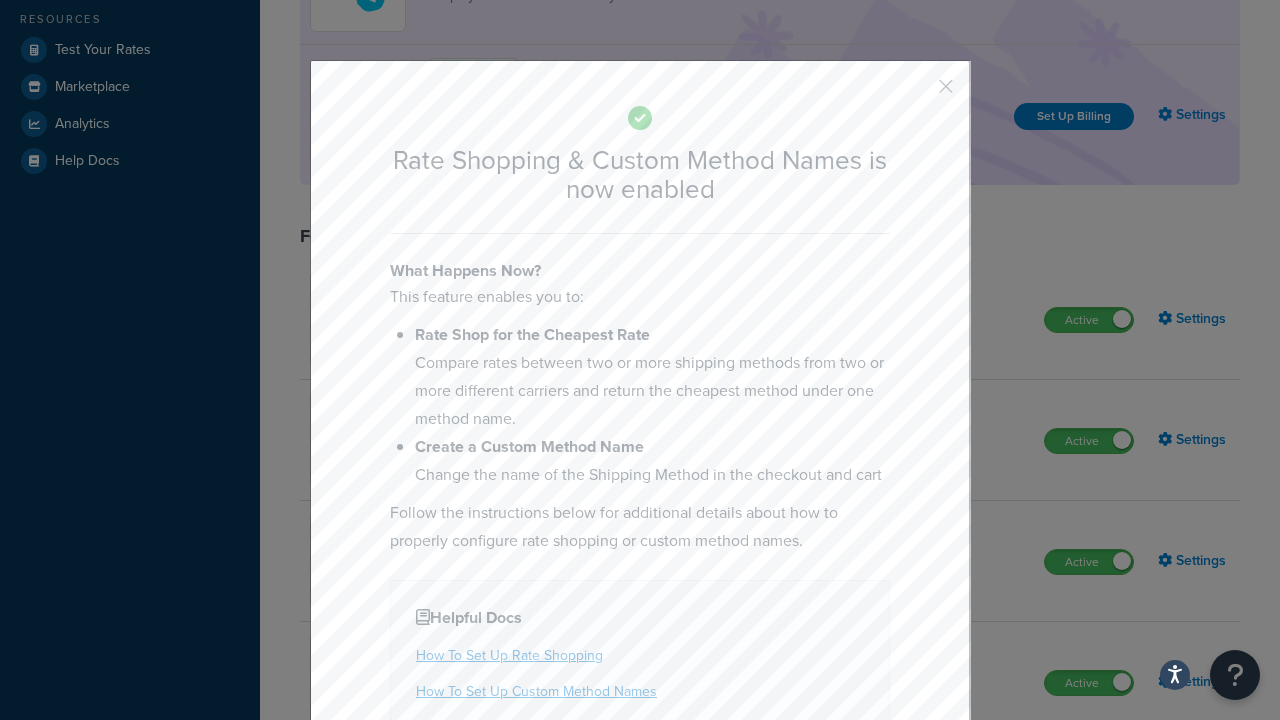 click at bounding box center (916, 93) 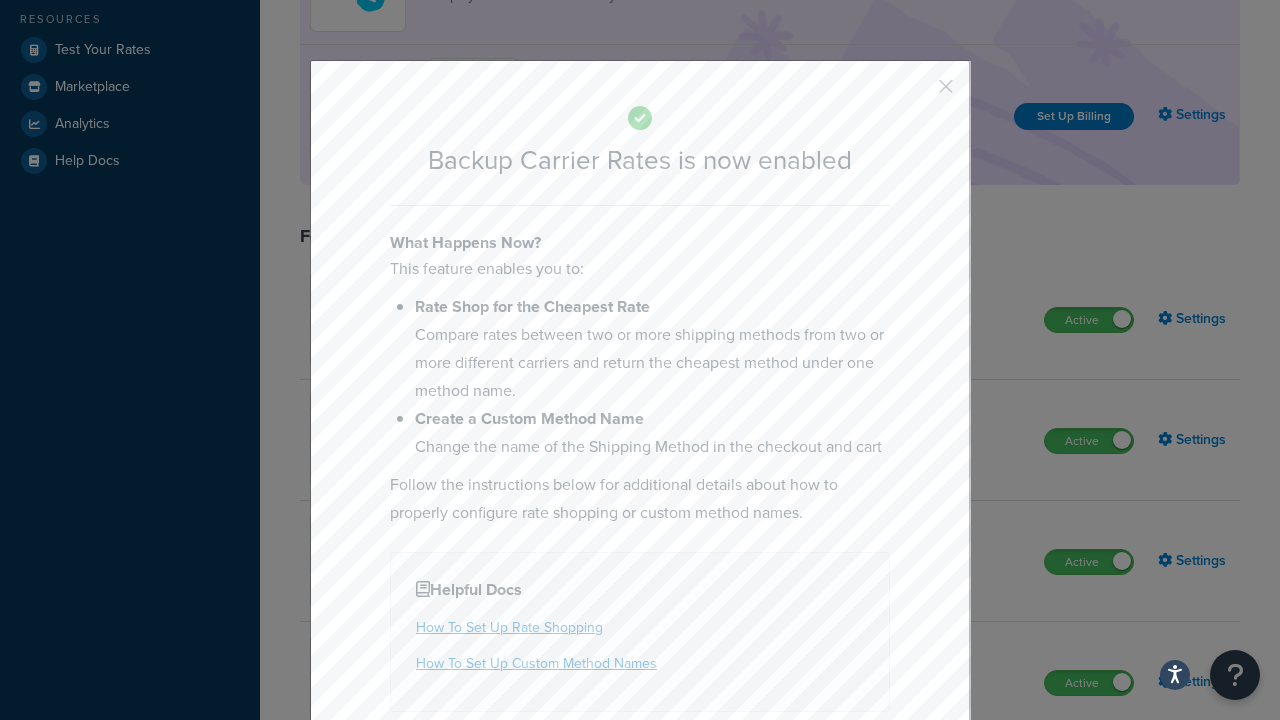 scroll, scrollTop: 1013, scrollLeft: 0, axis: vertical 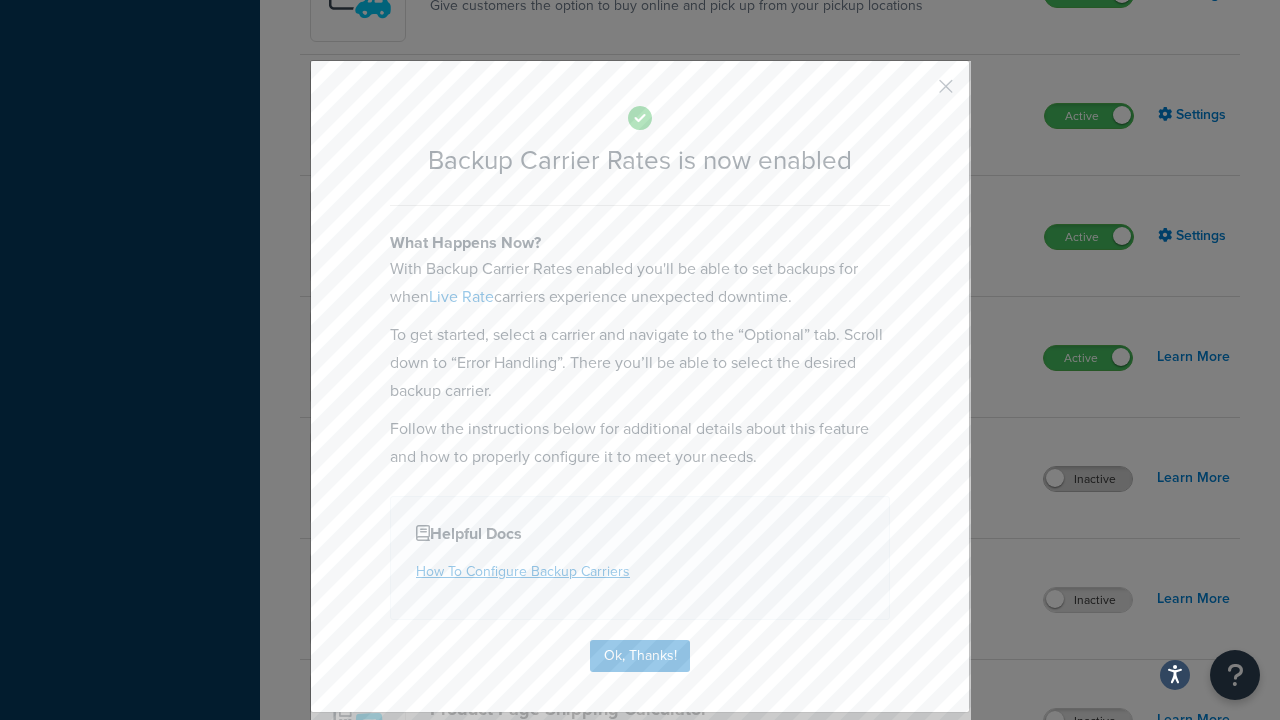 click at bounding box center [916, 93] 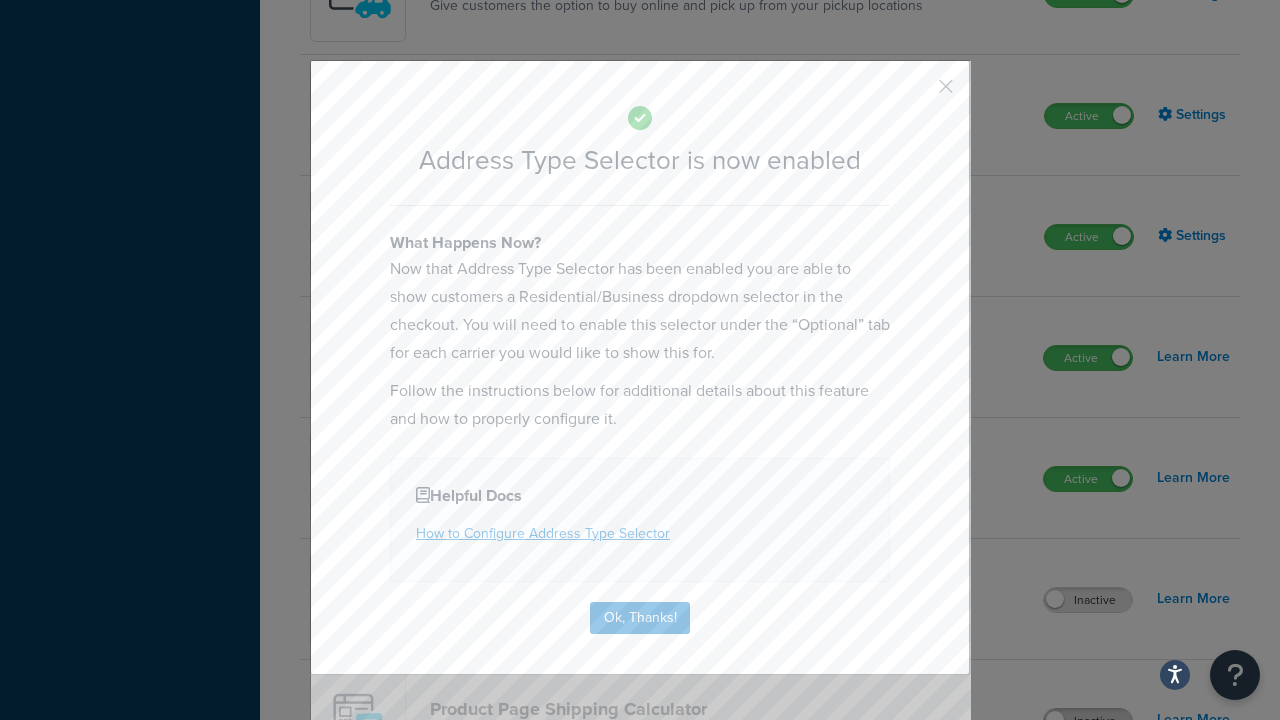 click at bounding box center [916, 93] 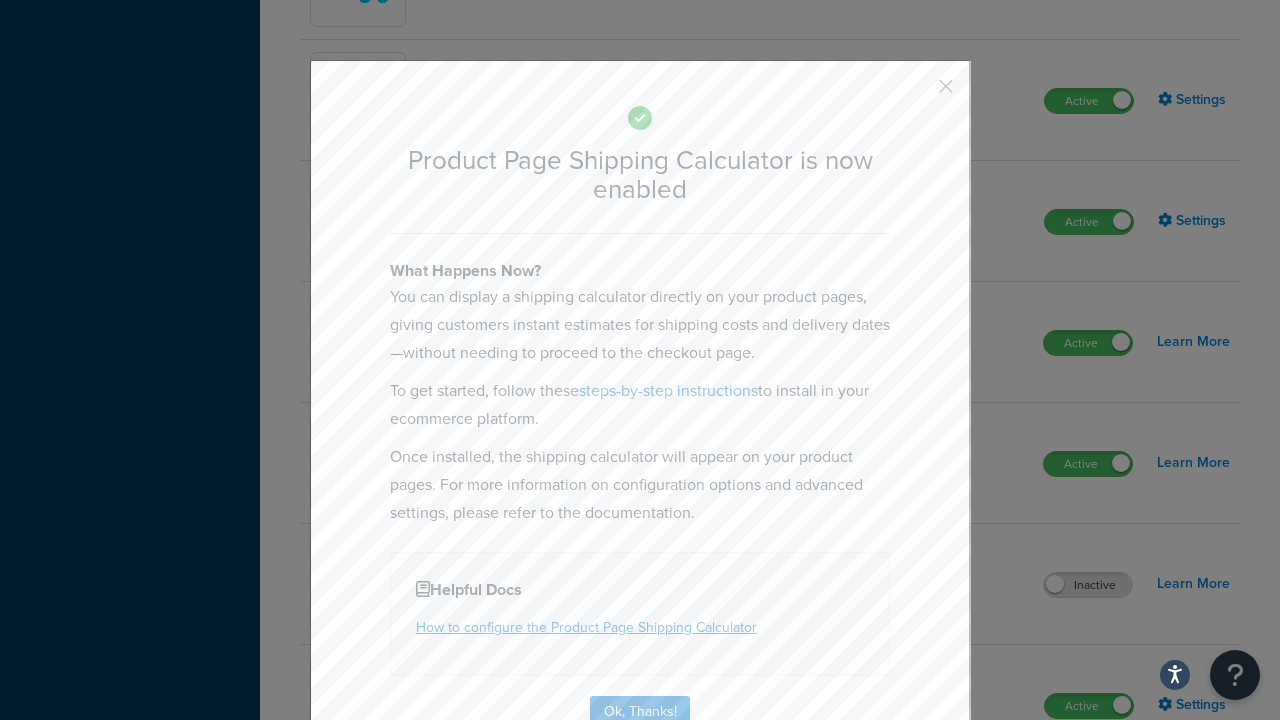 click at bounding box center [916, 93] 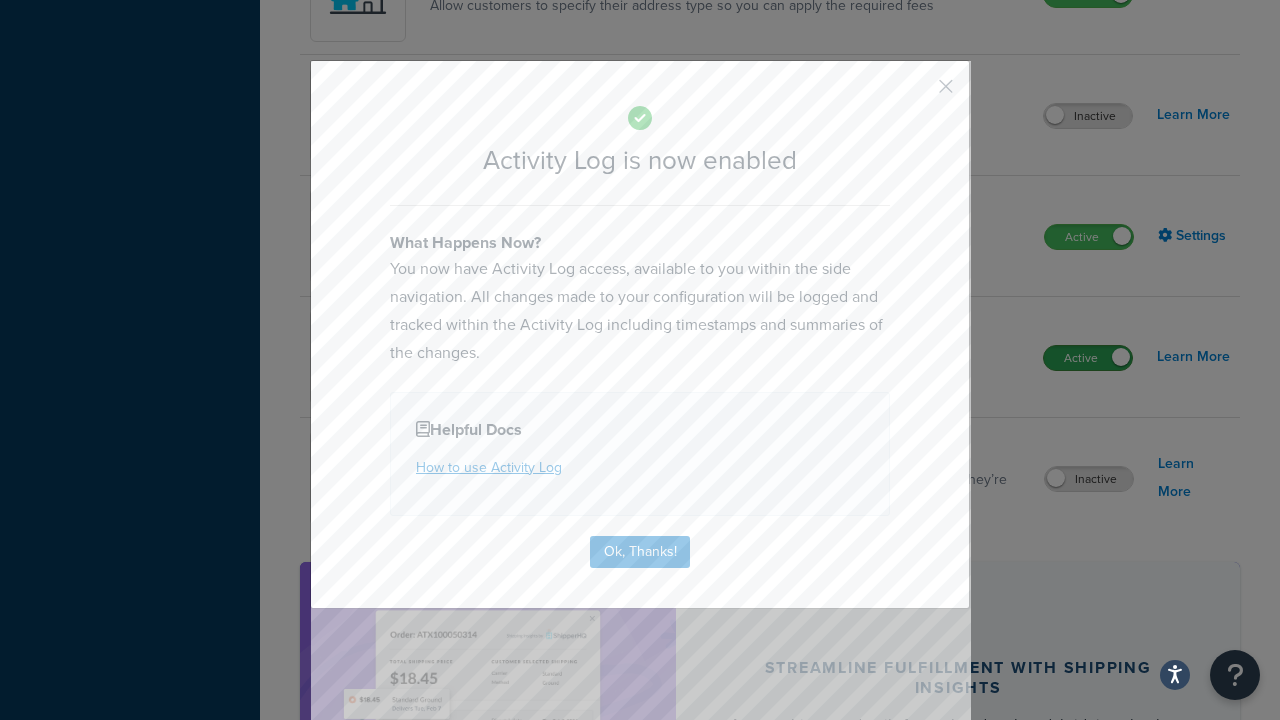 click at bounding box center [916, 93] 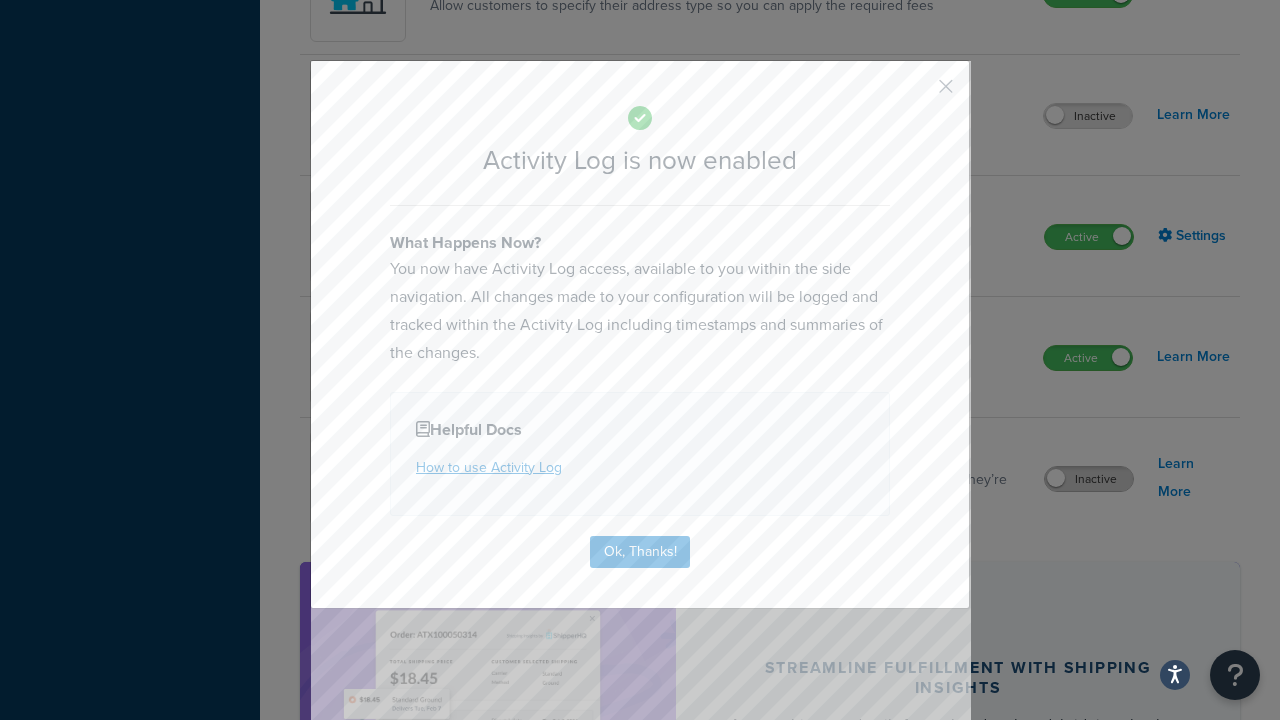 click on "Inactive" at bounding box center (1089, 479) 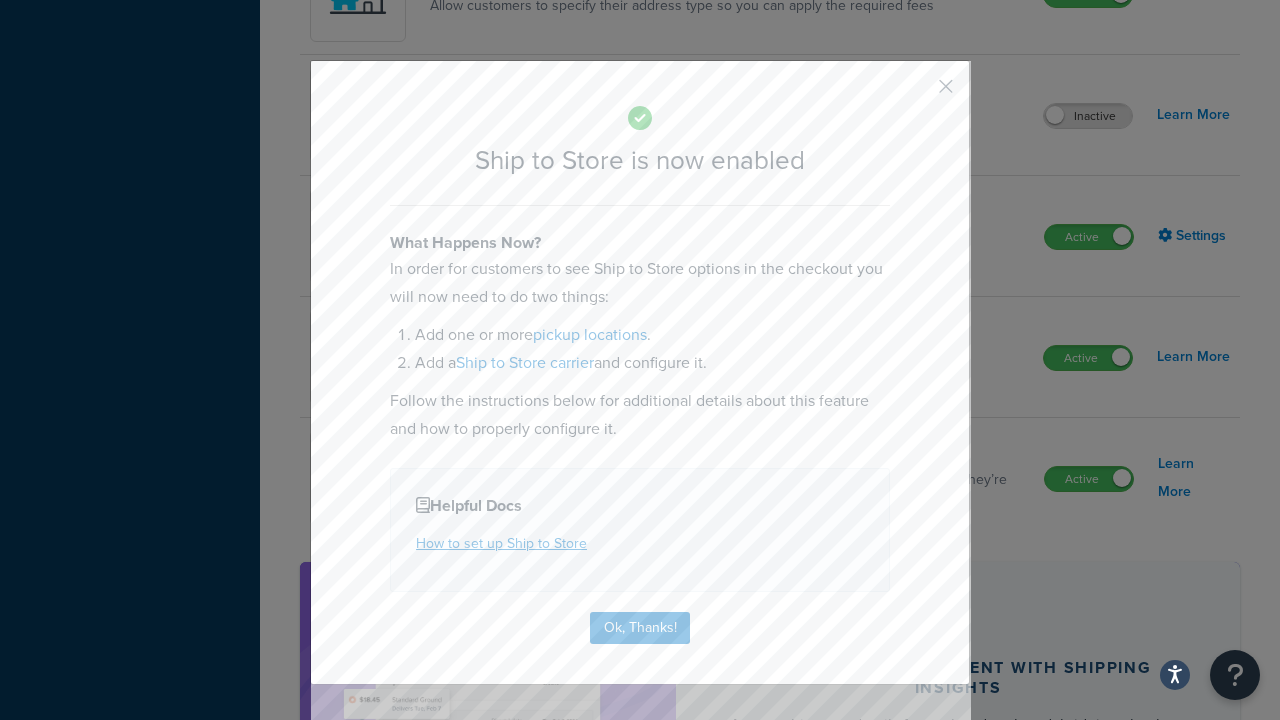 click at bounding box center [916, 93] 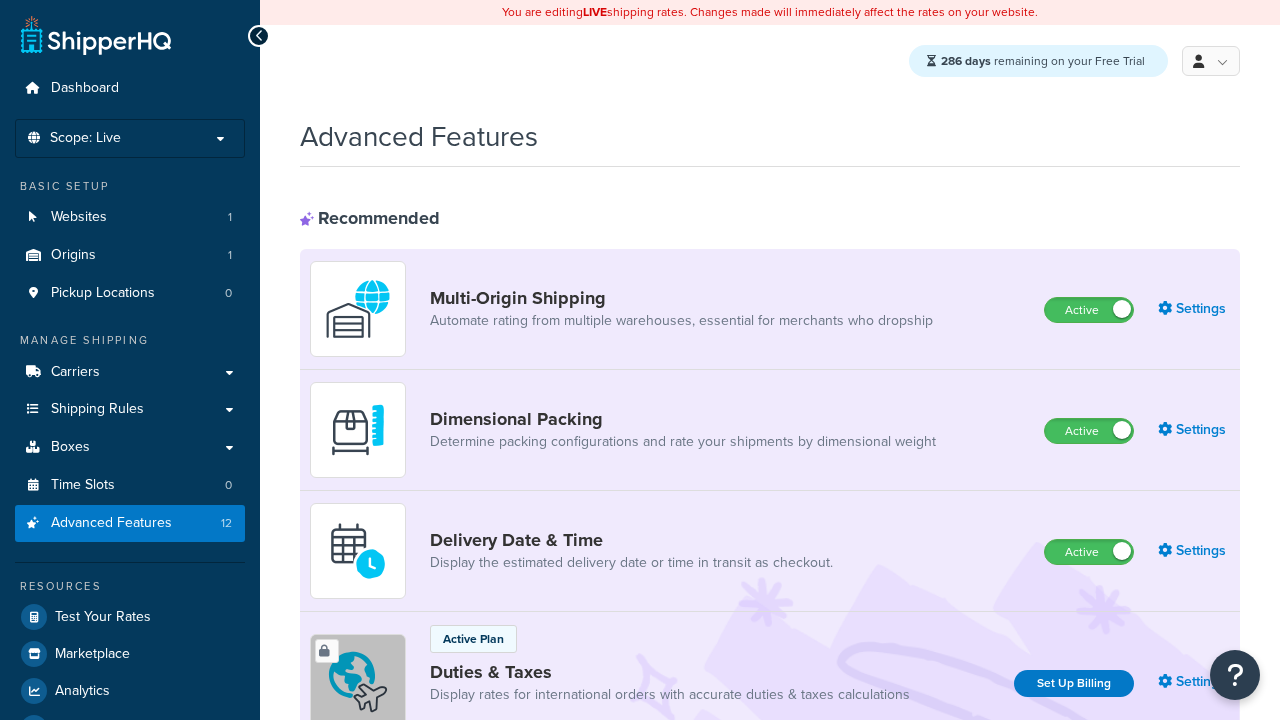 scroll, scrollTop: 0, scrollLeft: 0, axis: both 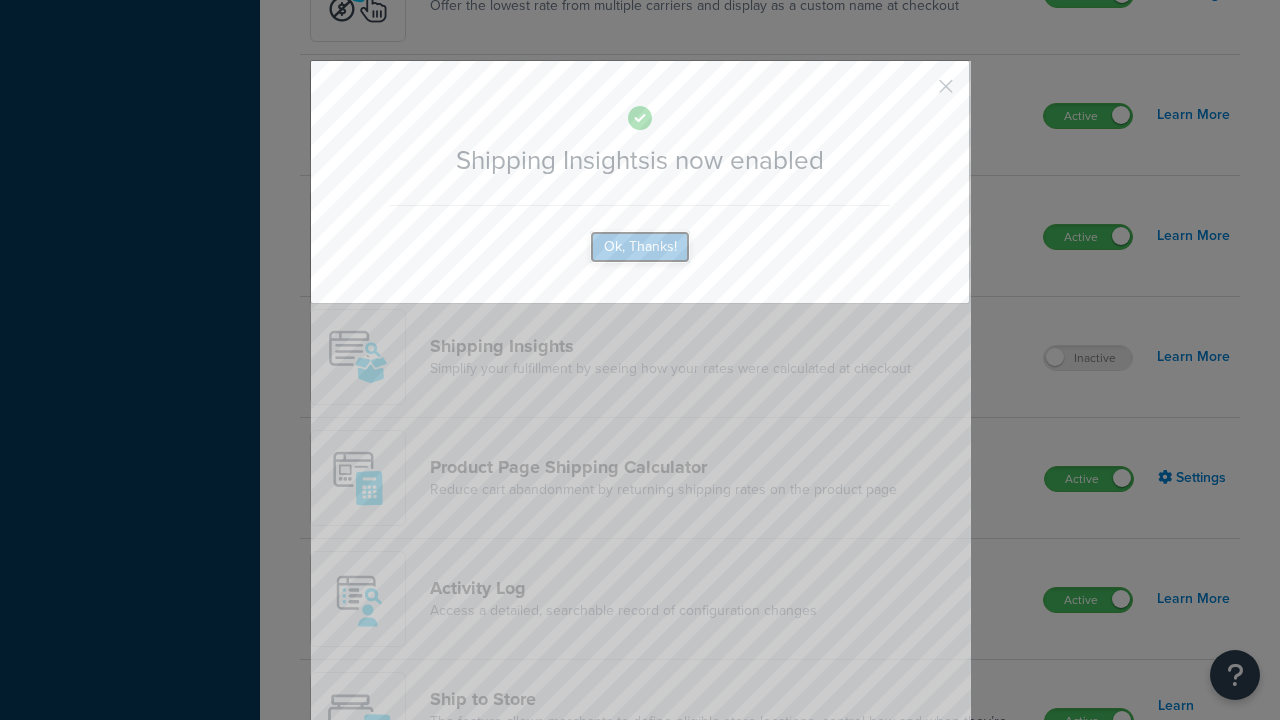 click on "Ok, Thanks!" at bounding box center [640, 247] 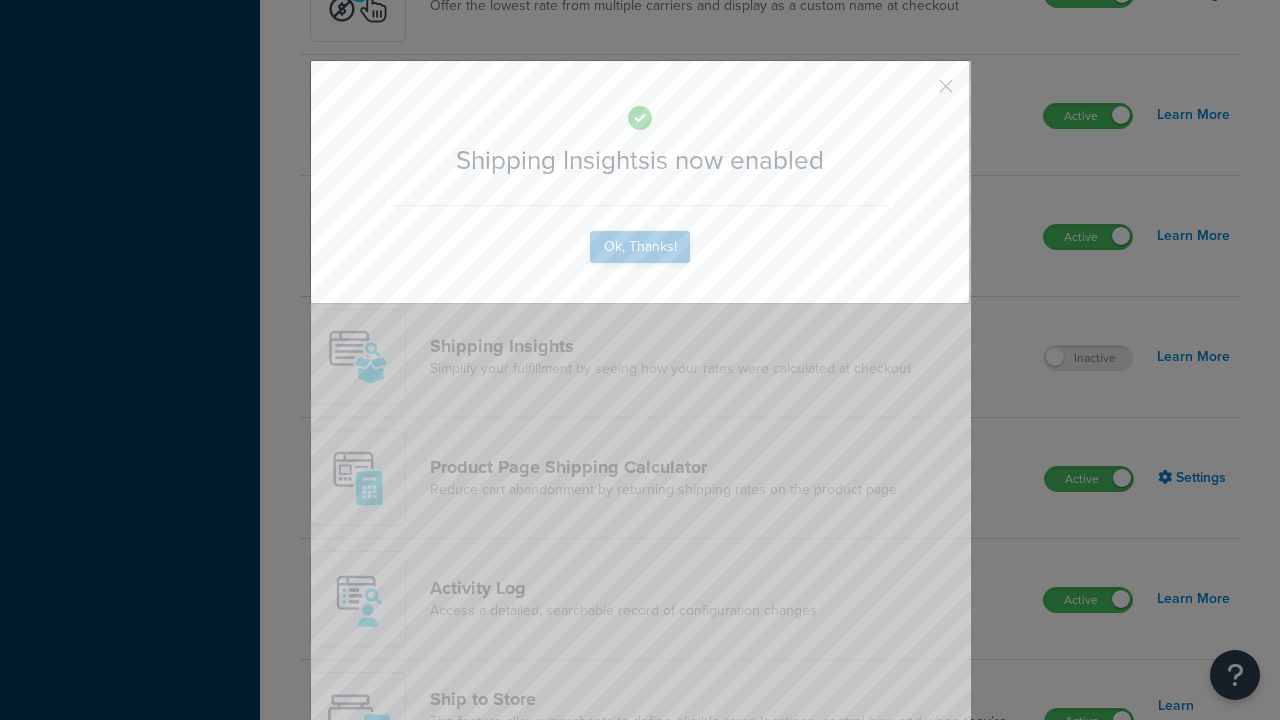 scroll, scrollTop: 0, scrollLeft: 0, axis: both 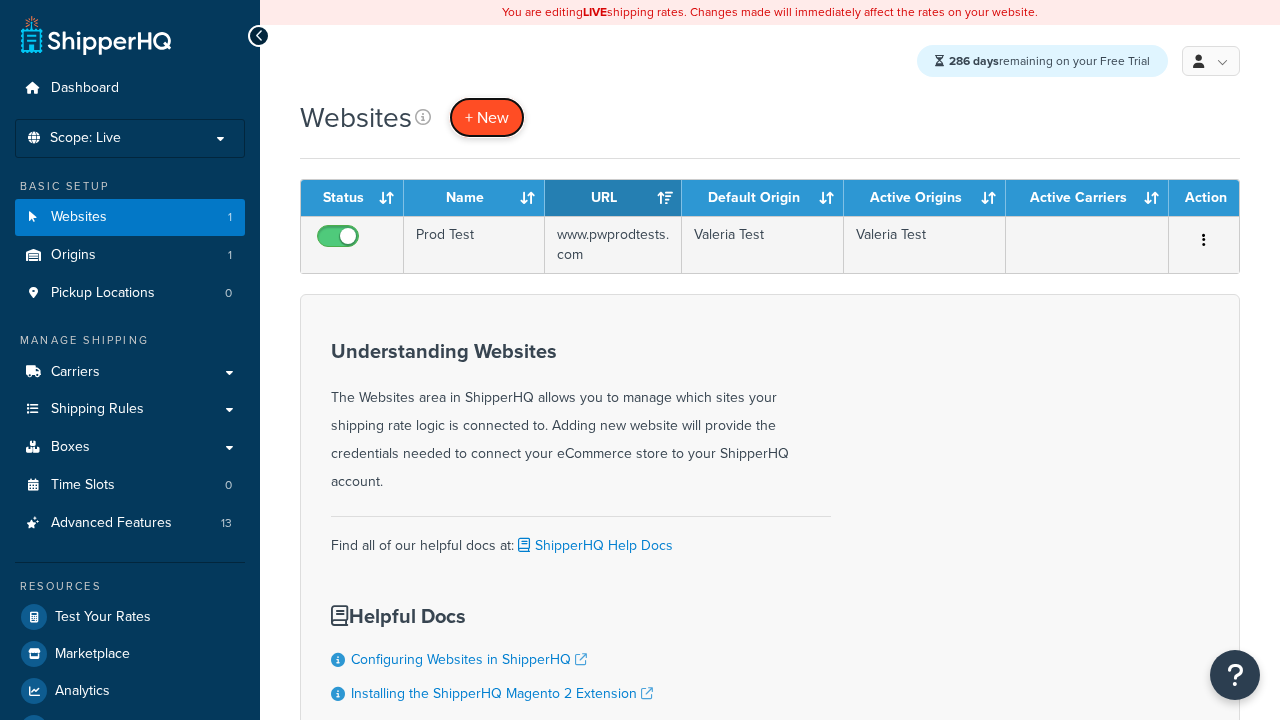click on "+ New" at bounding box center (487, 117) 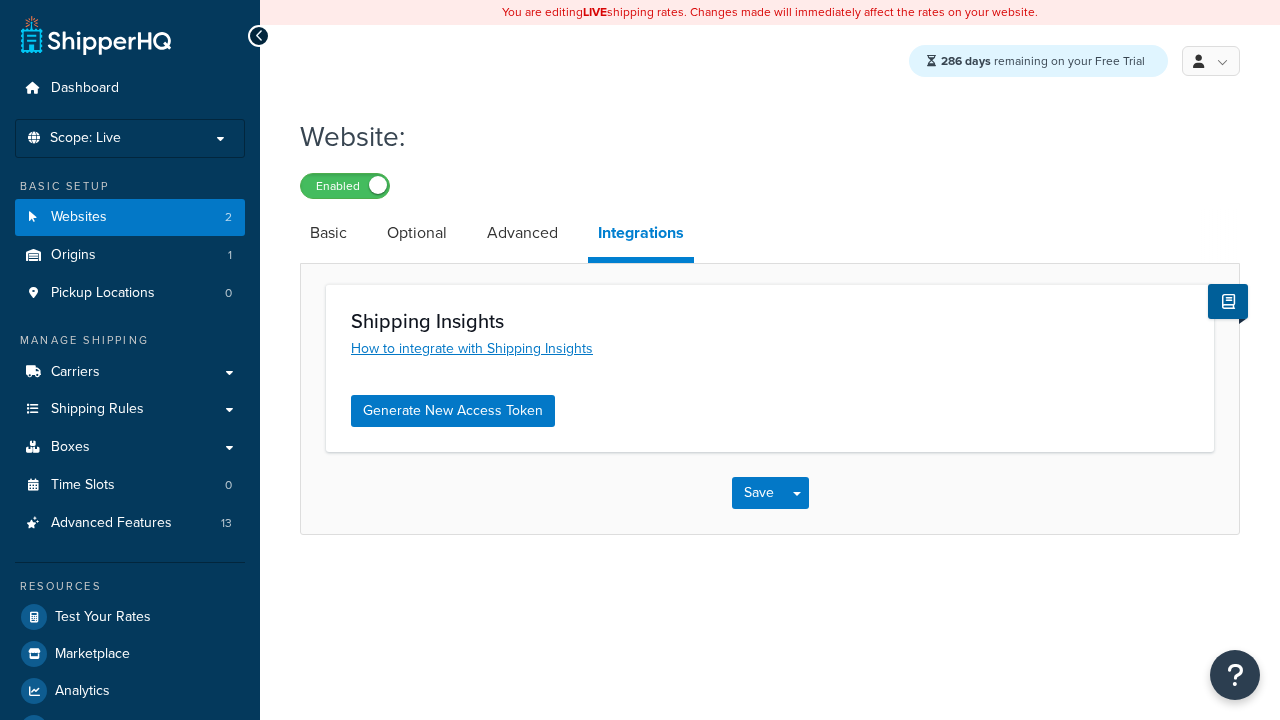 scroll, scrollTop: 0, scrollLeft: 0, axis: both 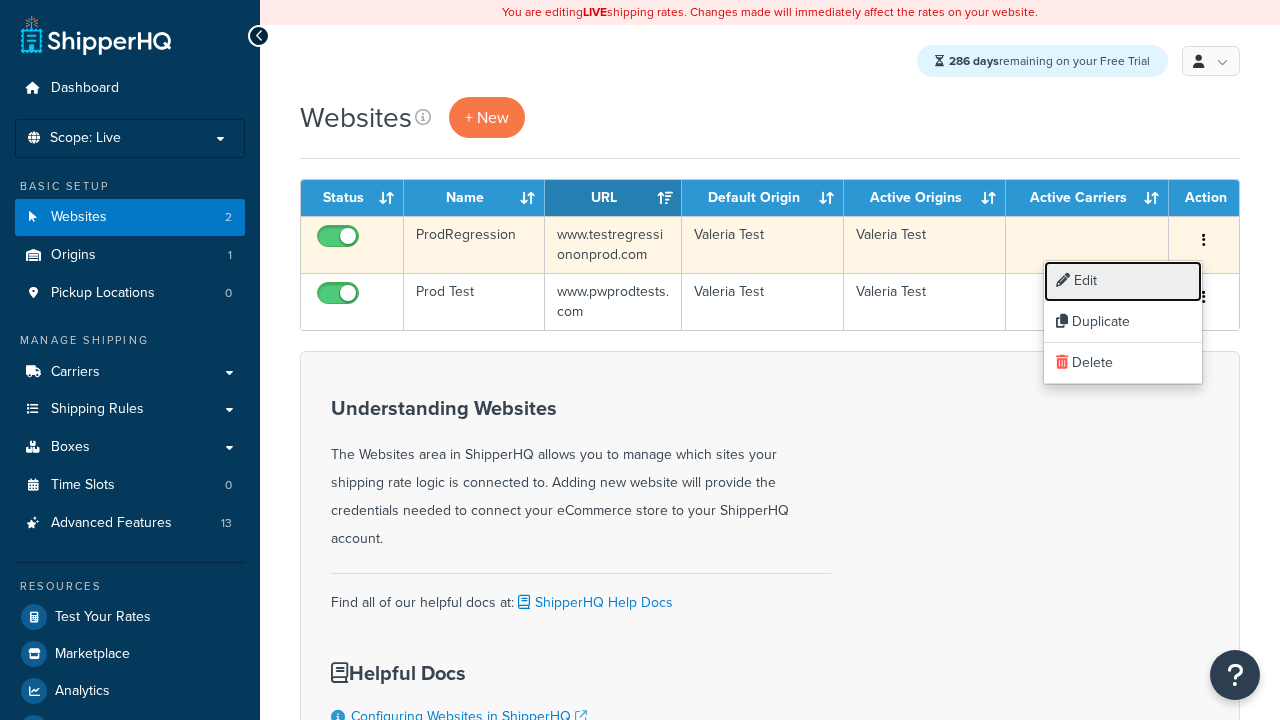 click on "Edit" at bounding box center (1123, 281) 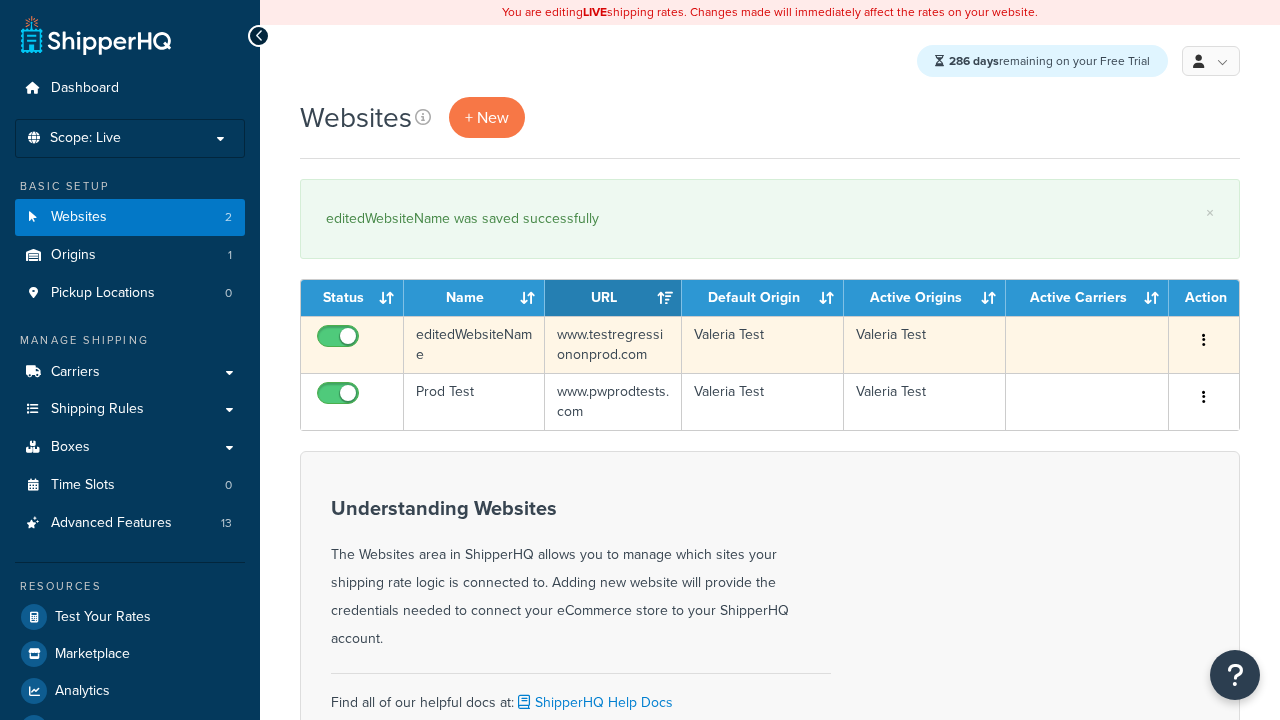 click at bounding box center [1204, 340] 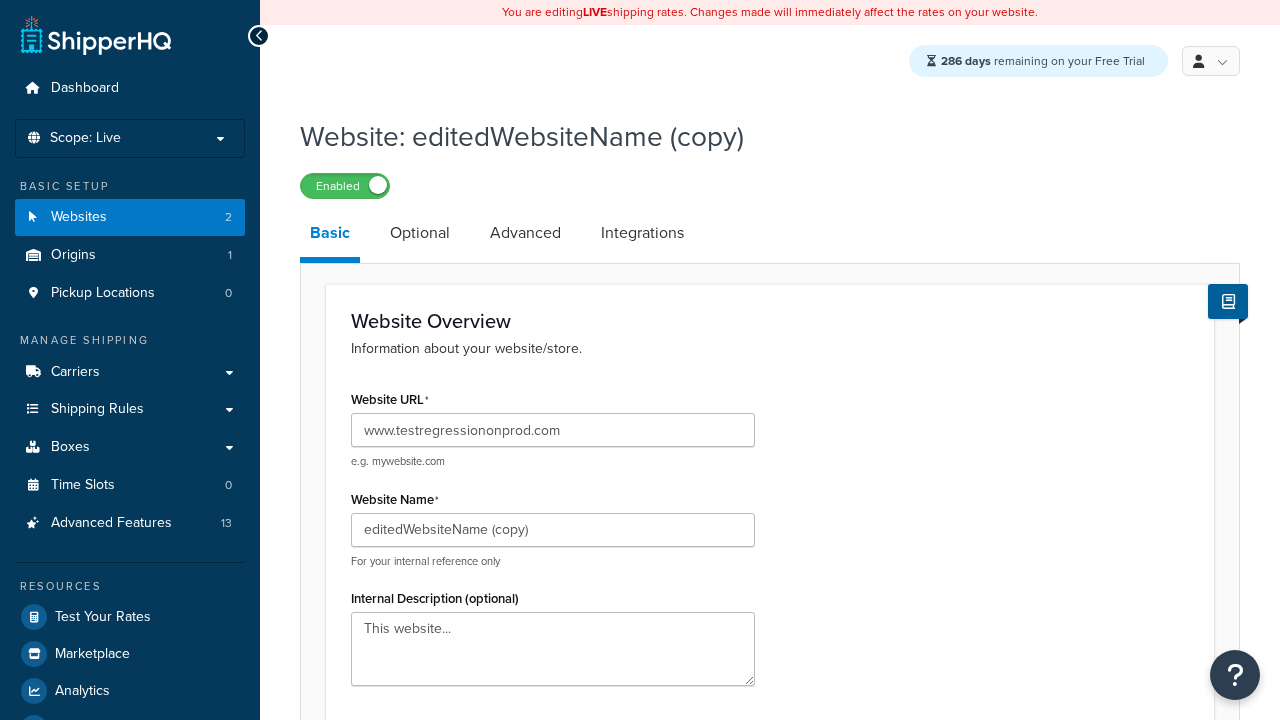 scroll, scrollTop: 0, scrollLeft: 0, axis: both 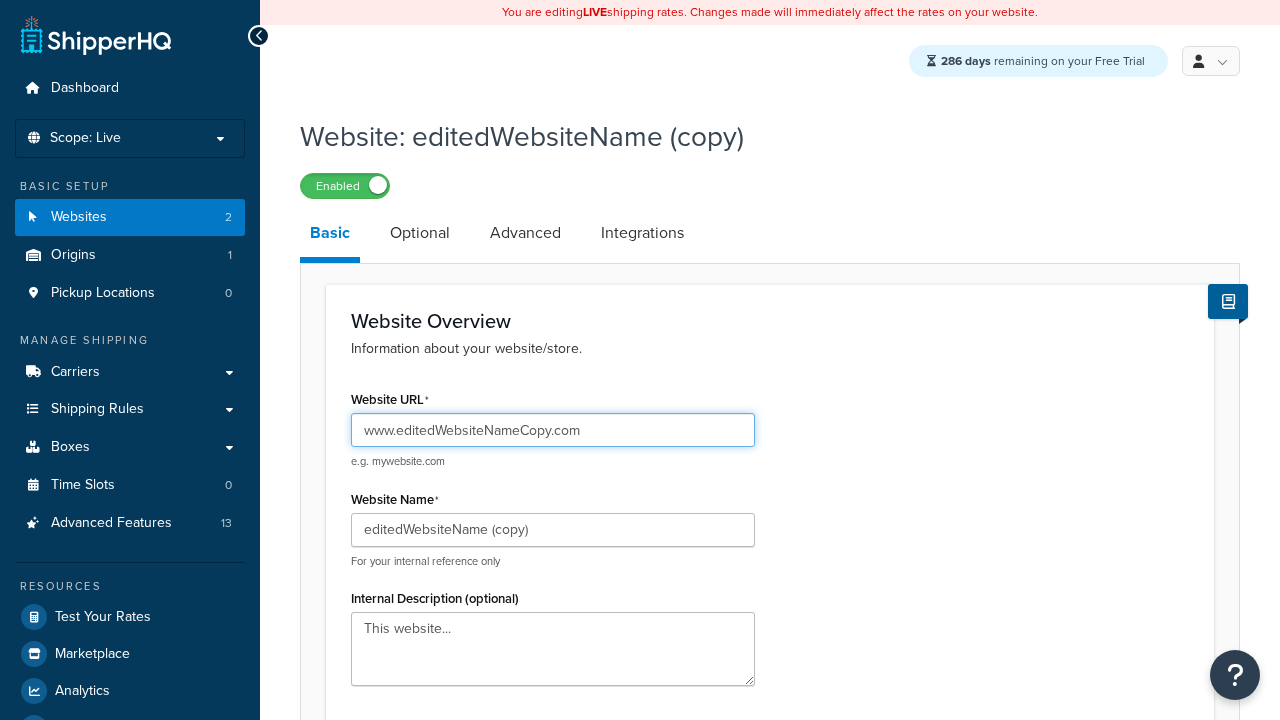 type on "www.editedWebsiteNameCopy.com" 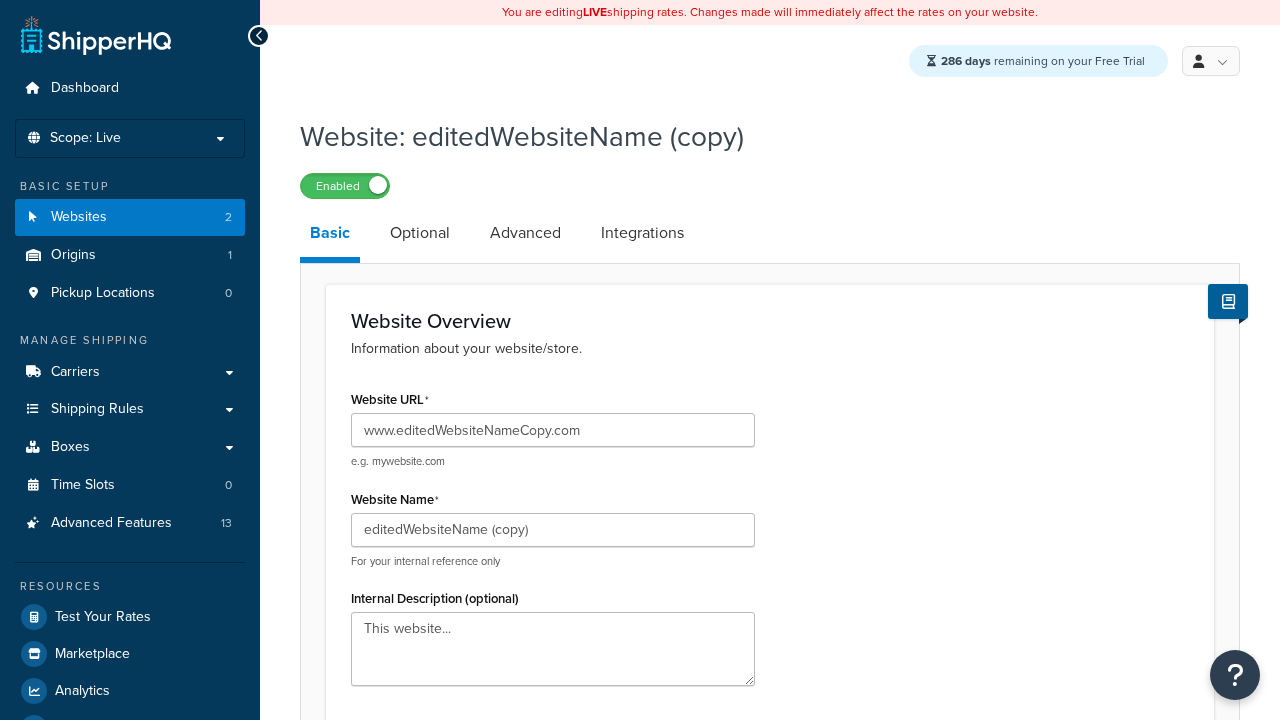 click on "Save" at bounding box center [759, 1284] 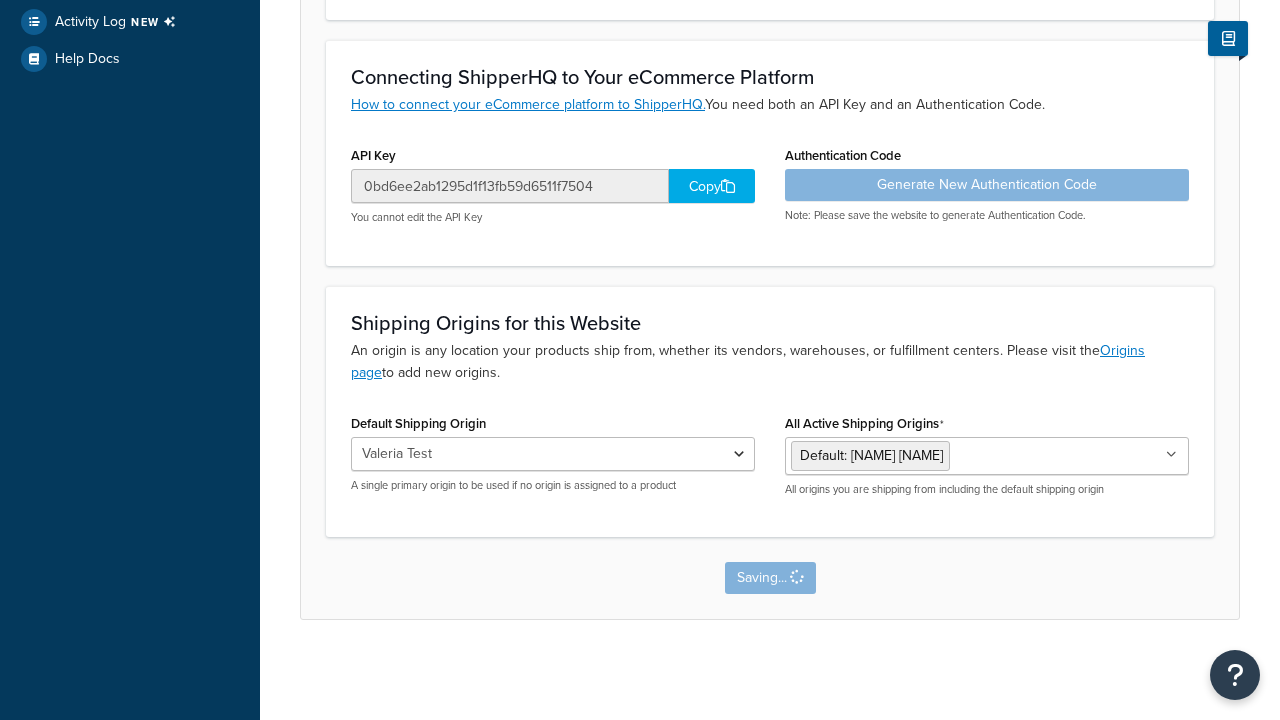 scroll, scrollTop: 0, scrollLeft: 0, axis: both 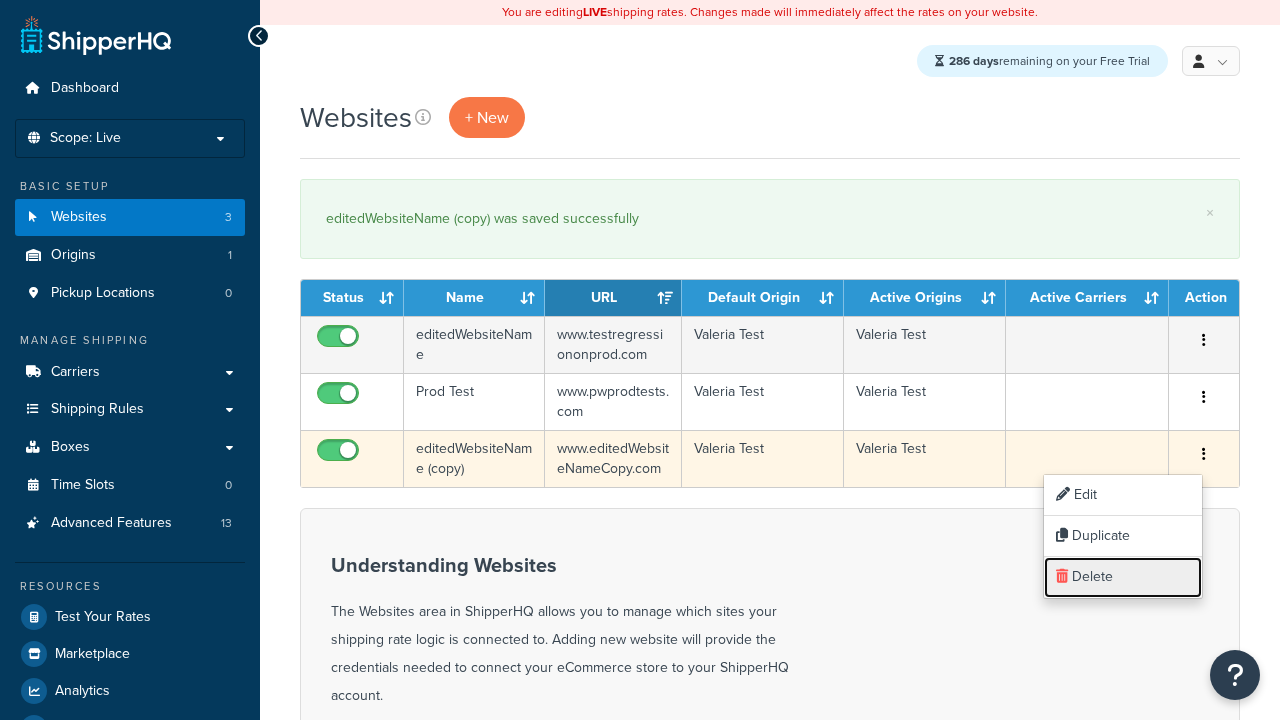 click on "Delete" at bounding box center [1123, 577] 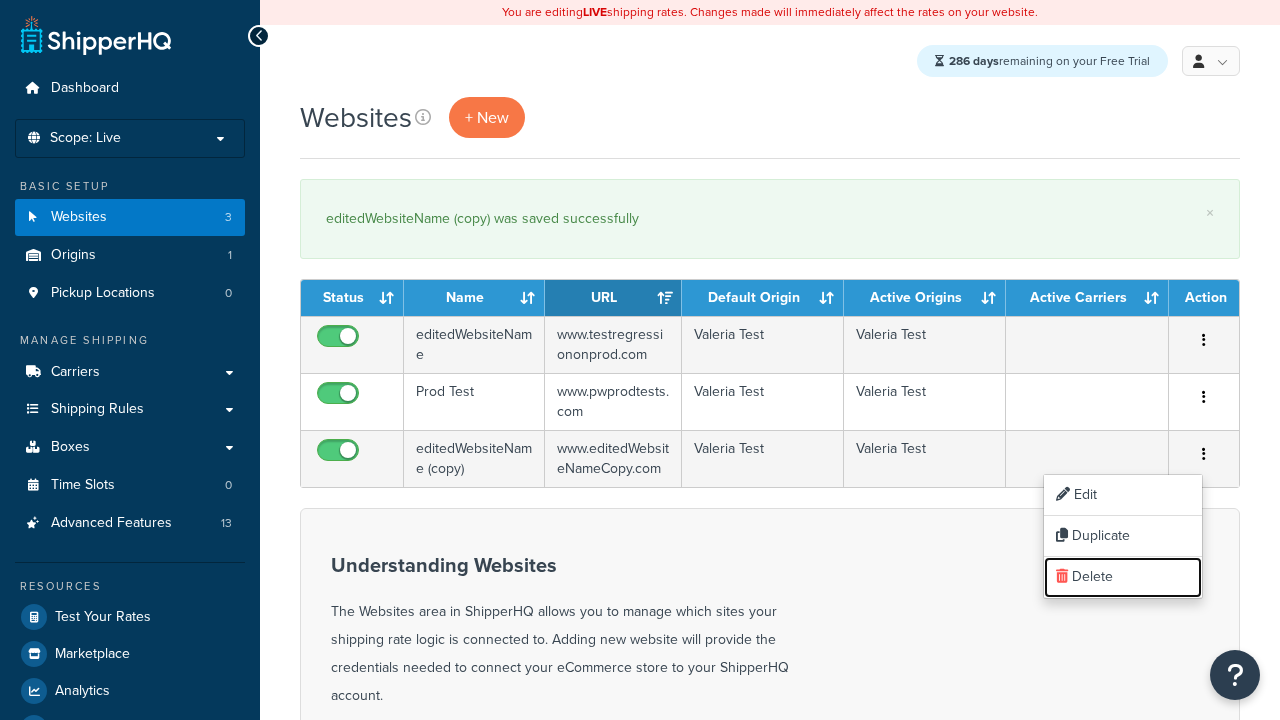 scroll, scrollTop: 0, scrollLeft: 0, axis: both 